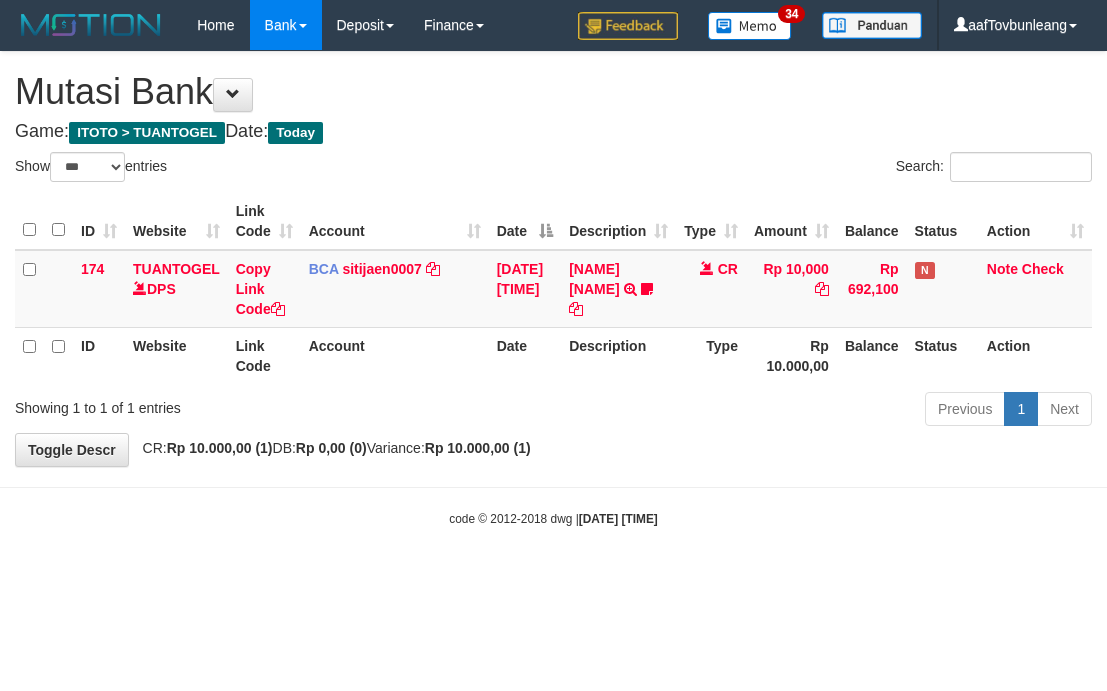 select on "***" 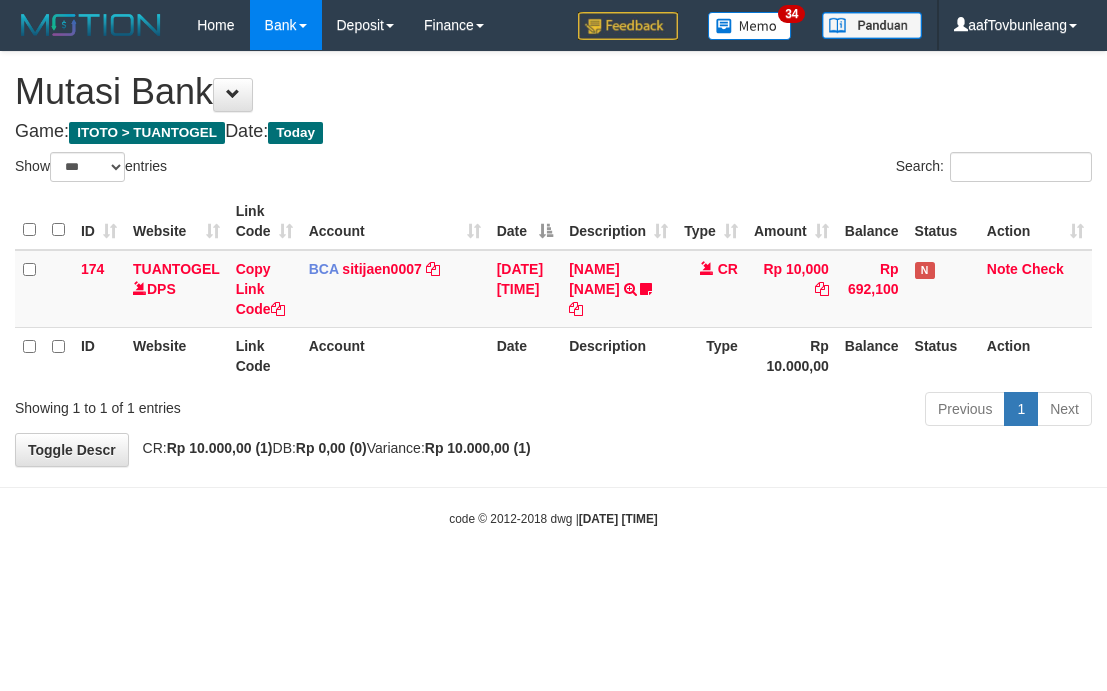 scroll, scrollTop: 0, scrollLeft: 0, axis: both 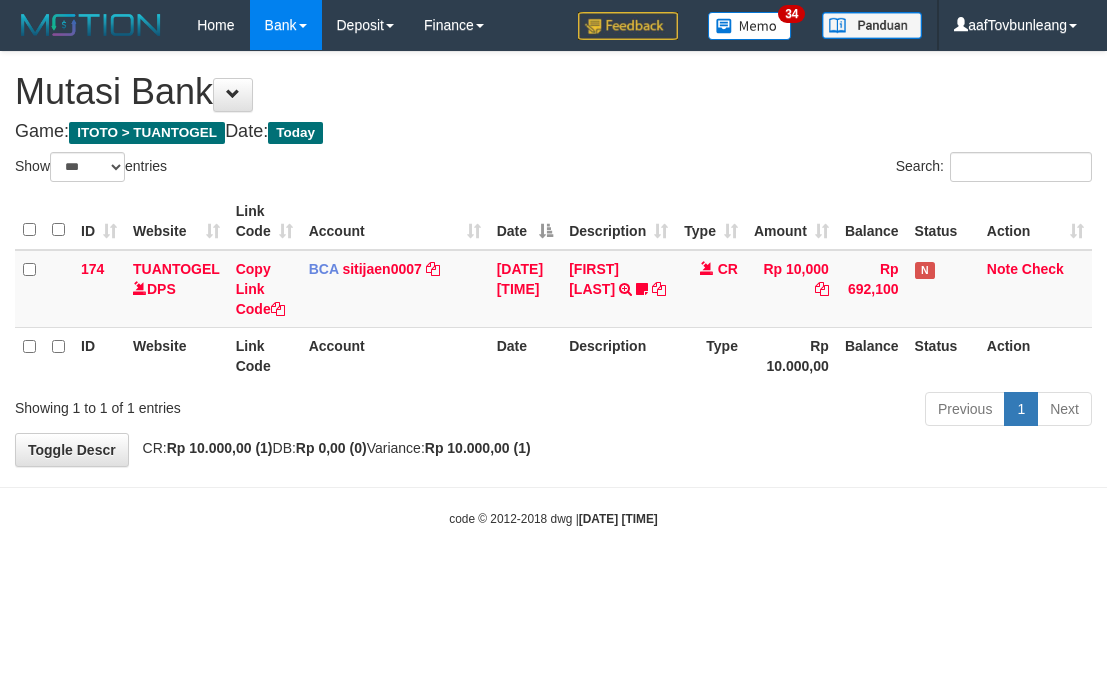 select on "***" 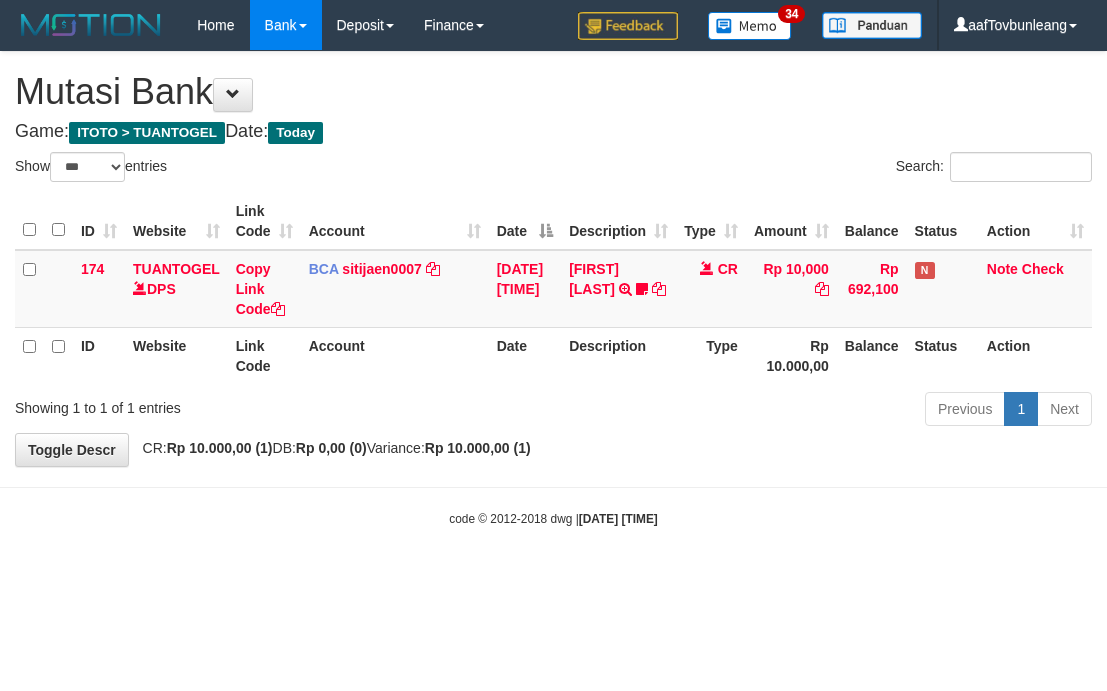 scroll, scrollTop: 0, scrollLeft: 0, axis: both 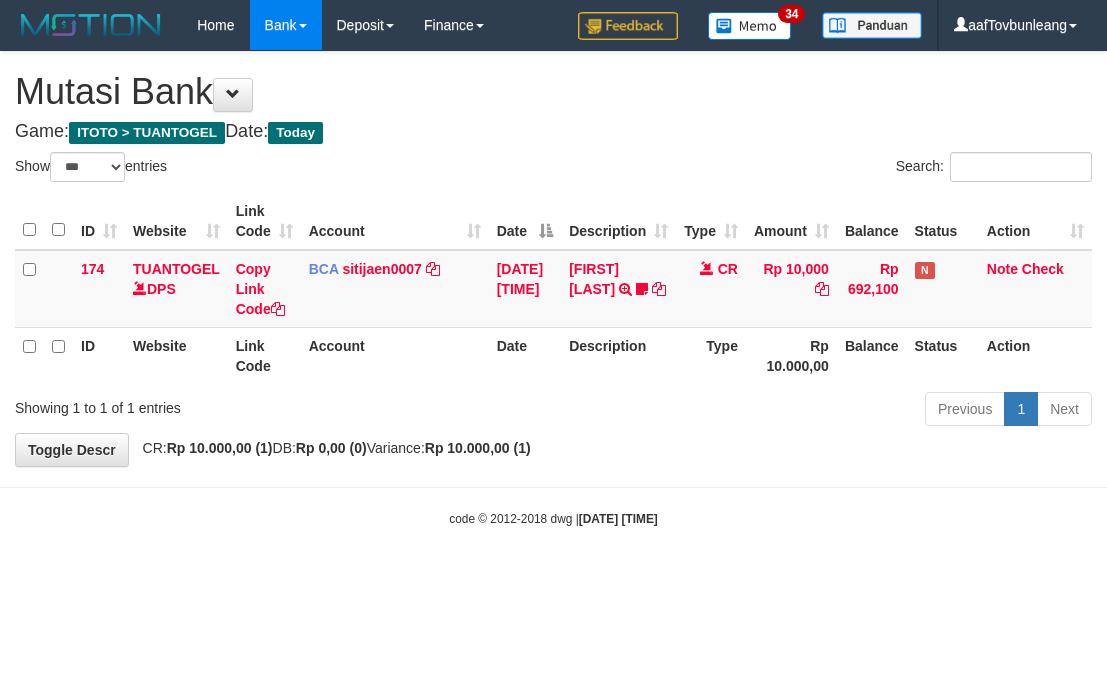 select on "***" 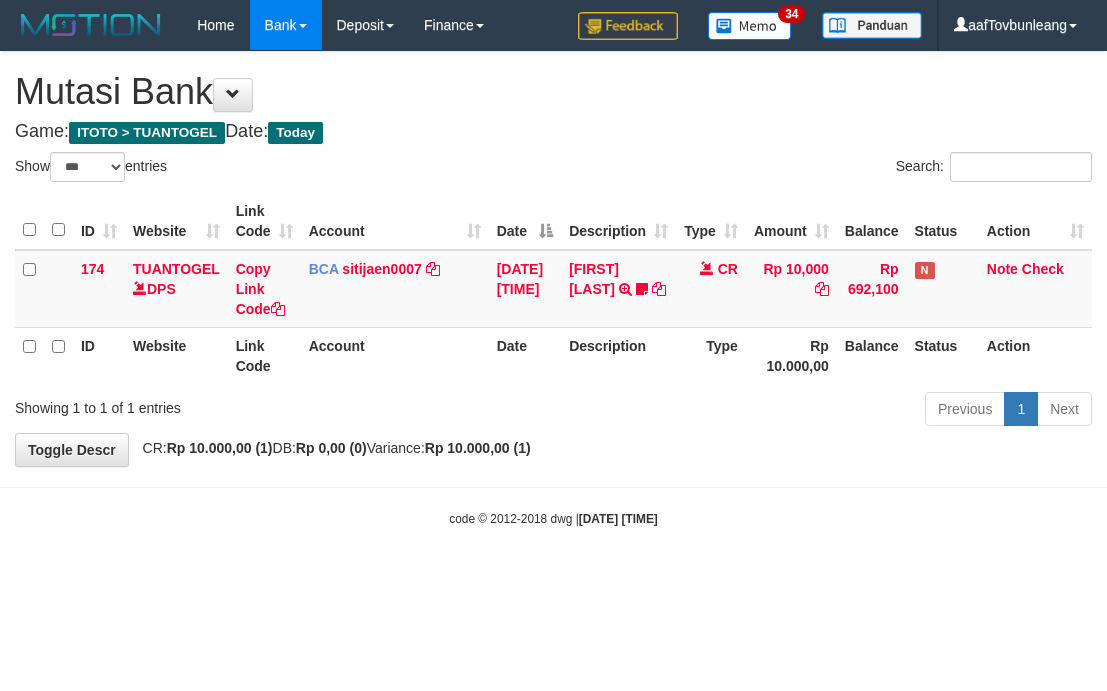 scroll, scrollTop: 0, scrollLeft: 0, axis: both 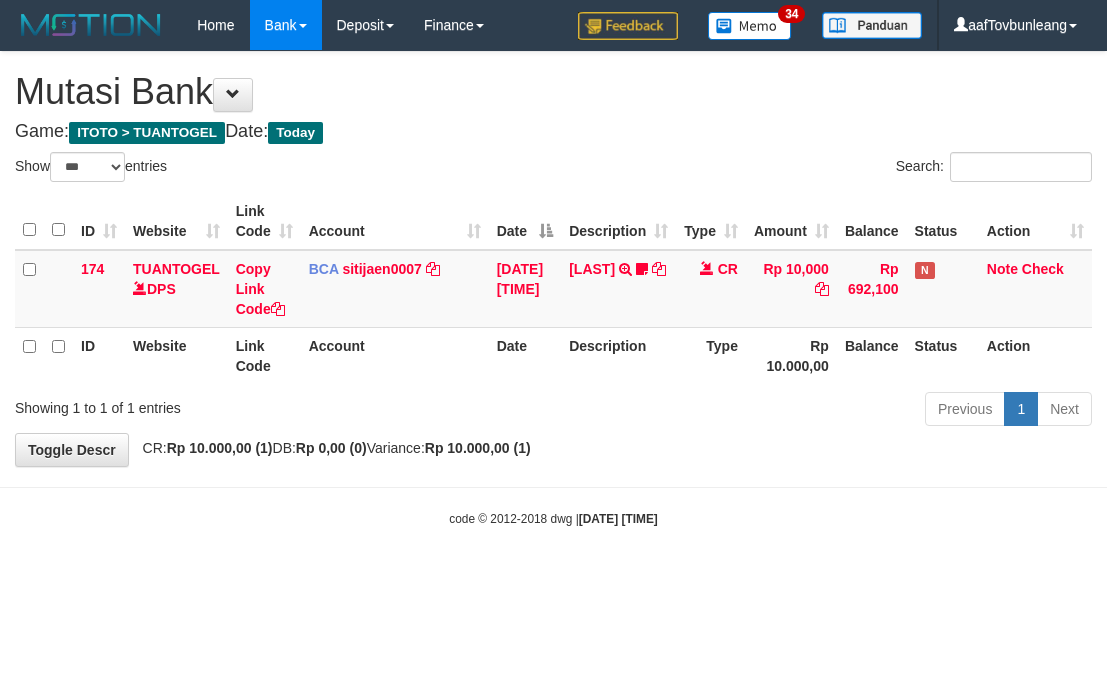 select on "***" 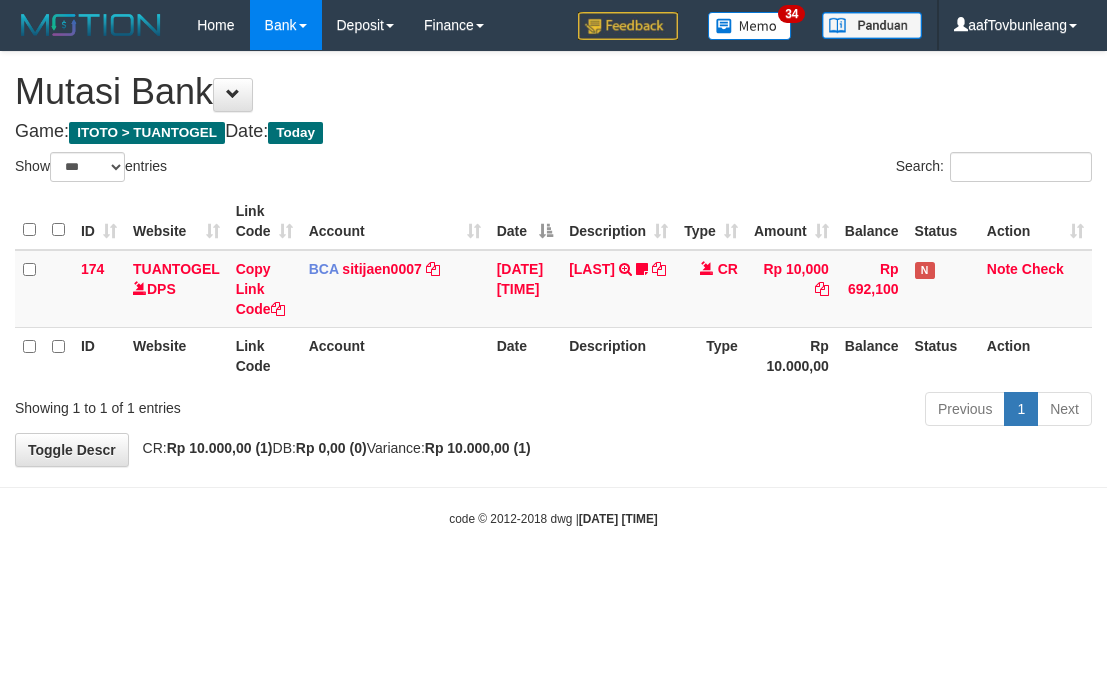 scroll, scrollTop: 0, scrollLeft: 0, axis: both 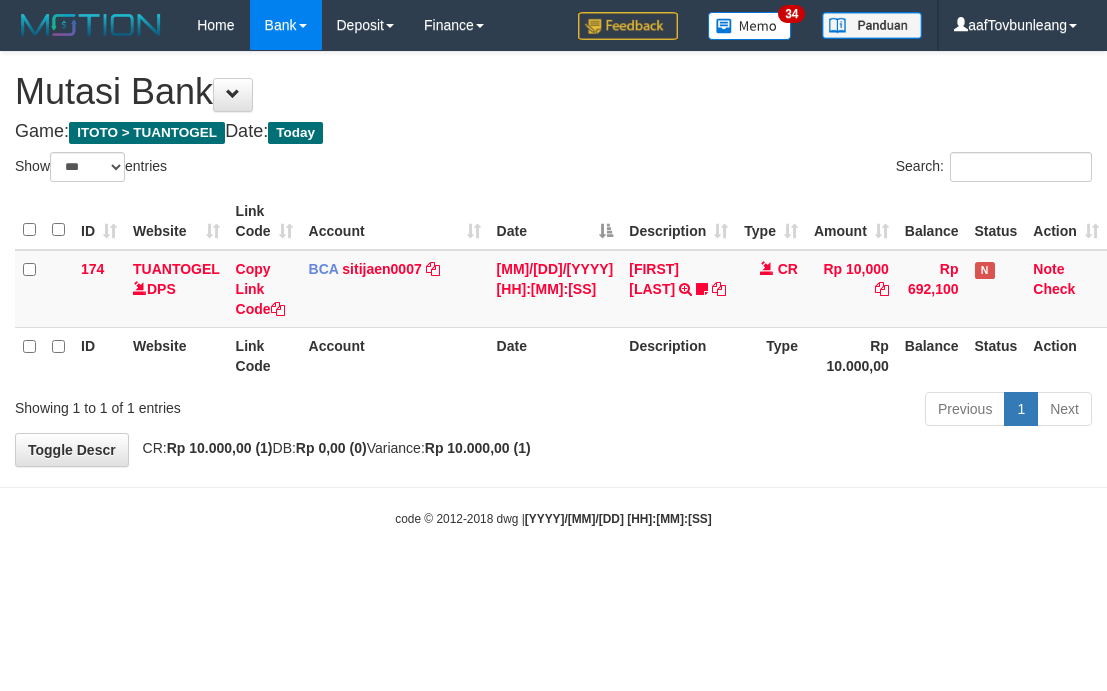 select on "***" 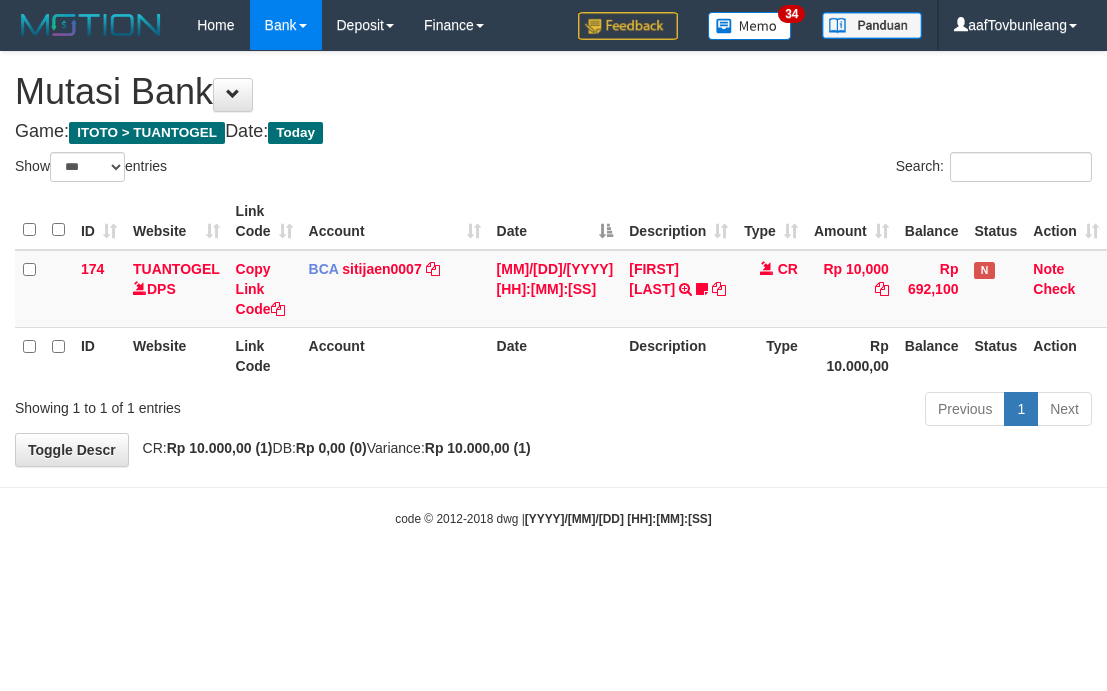 scroll, scrollTop: 0, scrollLeft: 0, axis: both 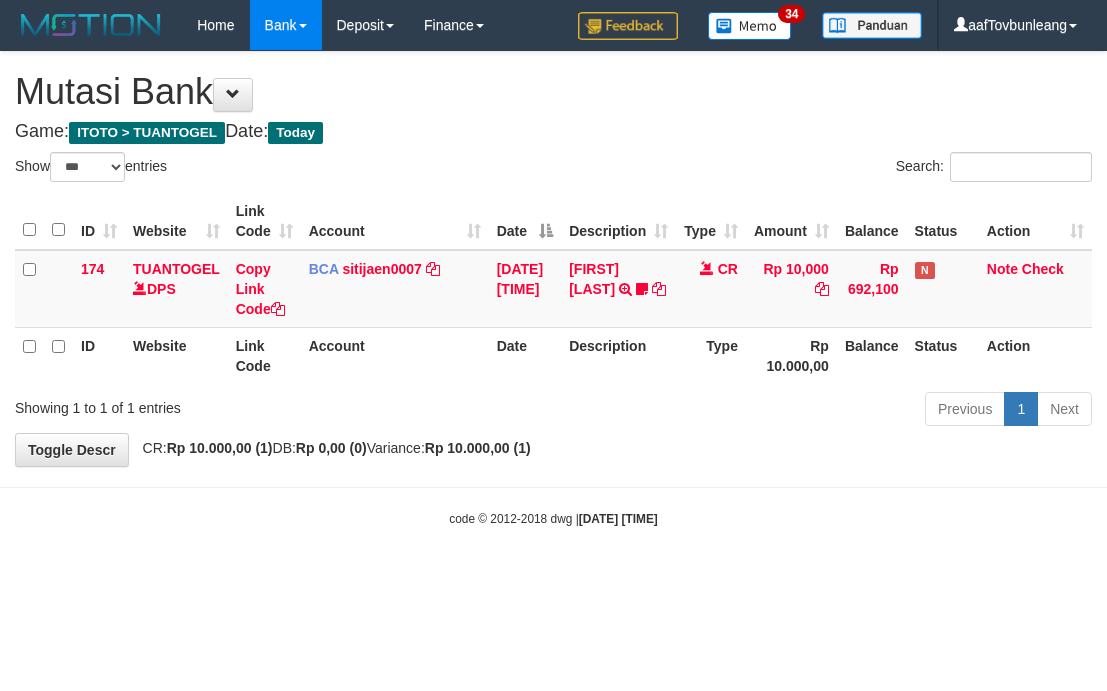select on "***" 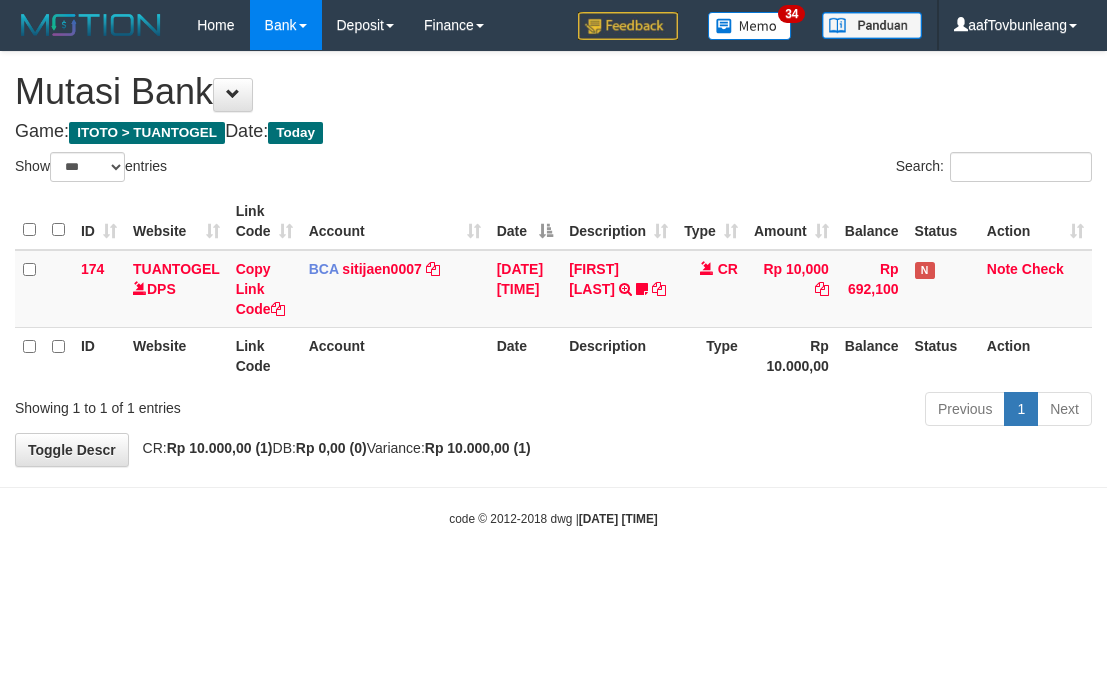 scroll, scrollTop: 0, scrollLeft: 0, axis: both 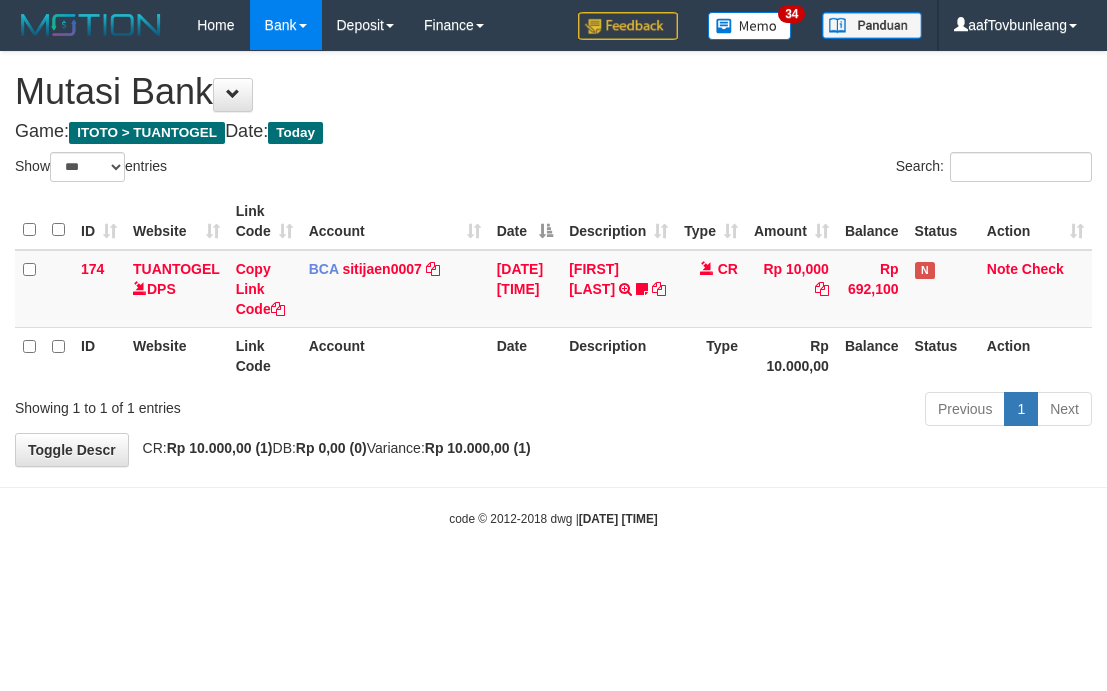 select on "***" 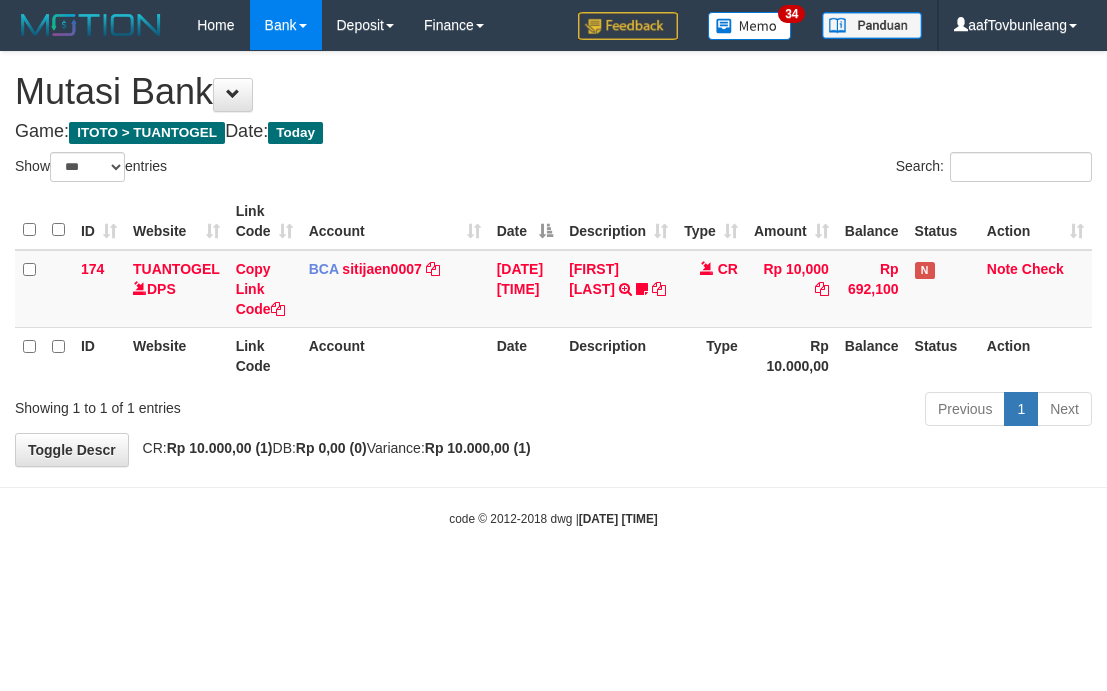 scroll, scrollTop: 0, scrollLeft: 0, axis: both 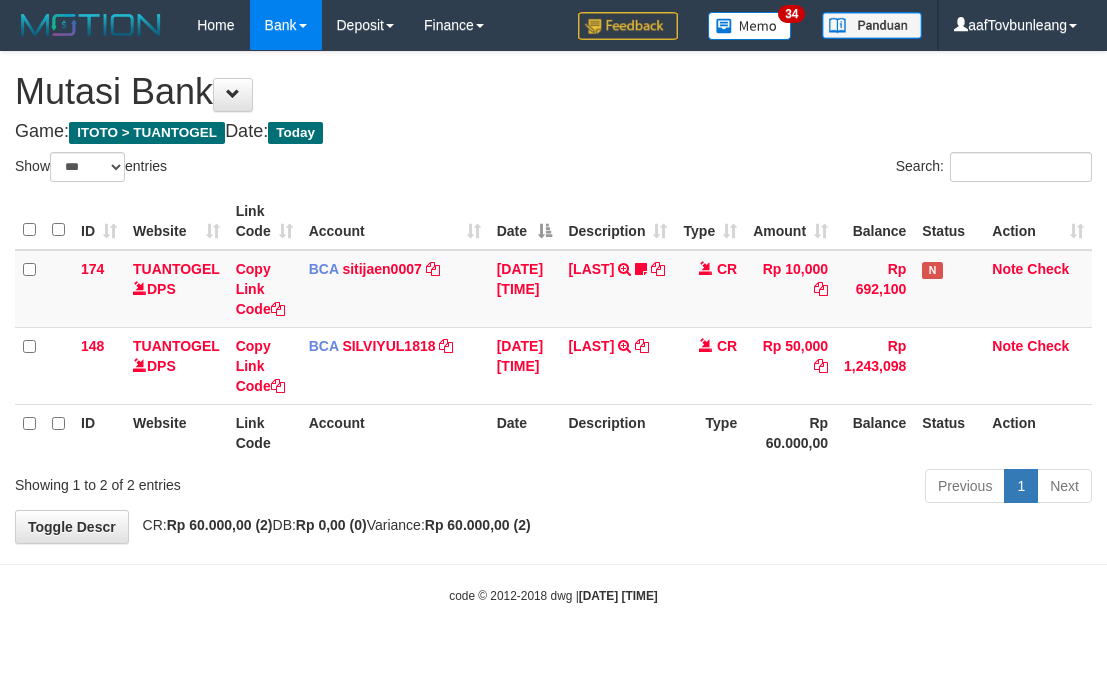 select on "***" 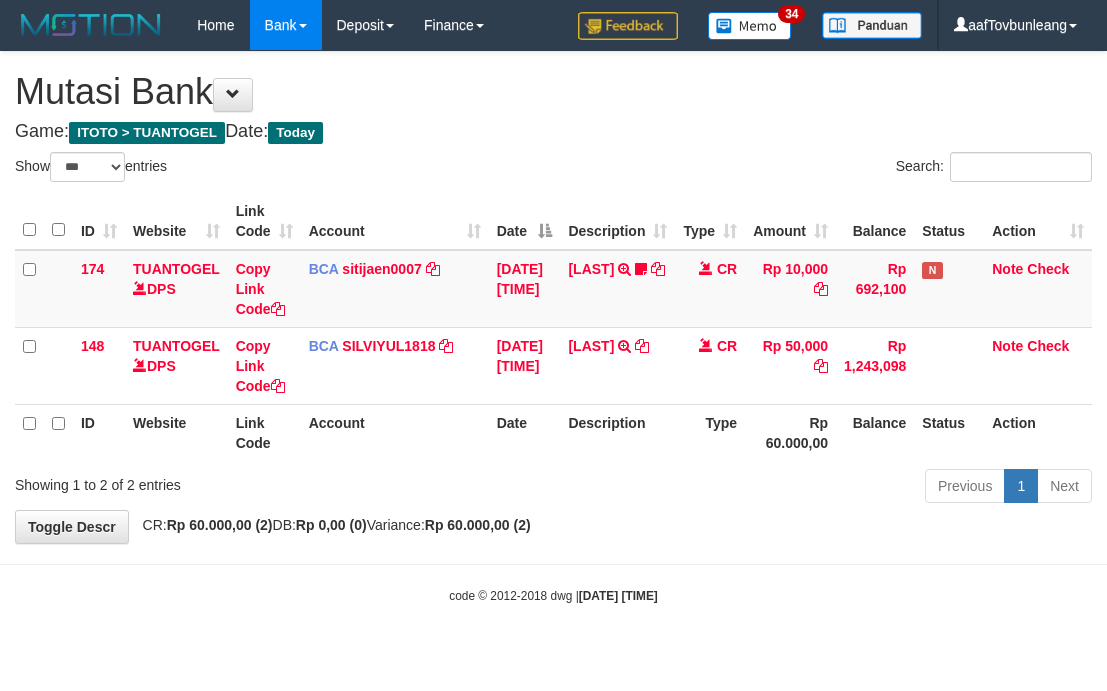 scroll, scrollTop: 0, scrollLeft: 0, axis: both 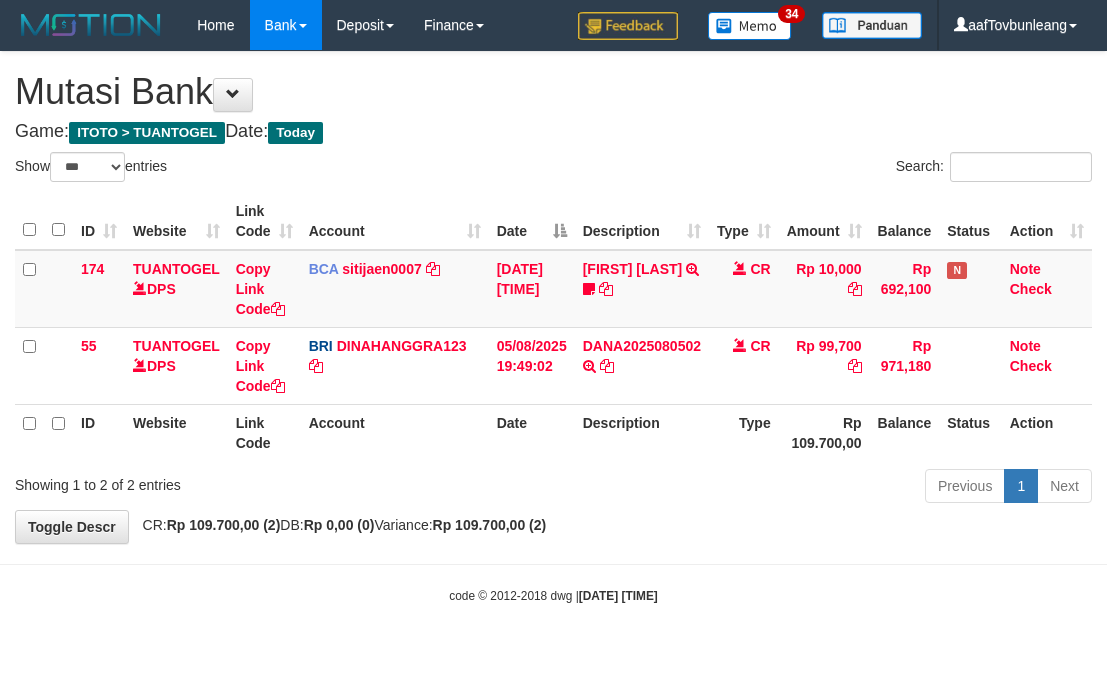 select on "***" 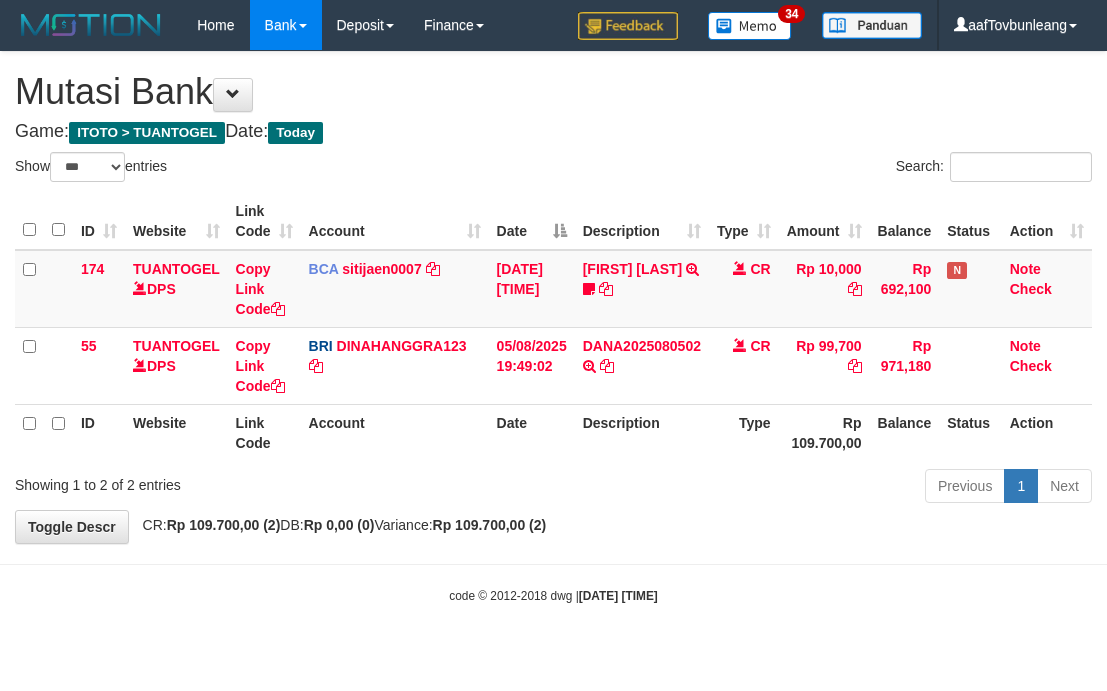 scroll, scrollTop: 0, scrollLeft: 0, axis: both 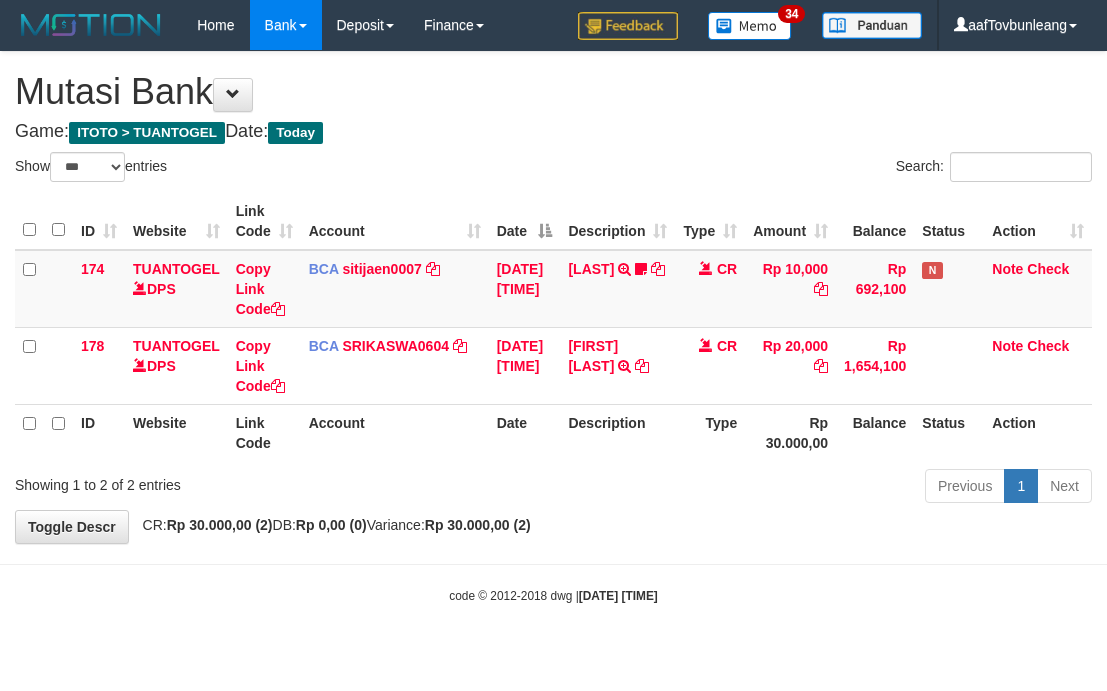 select on "***" 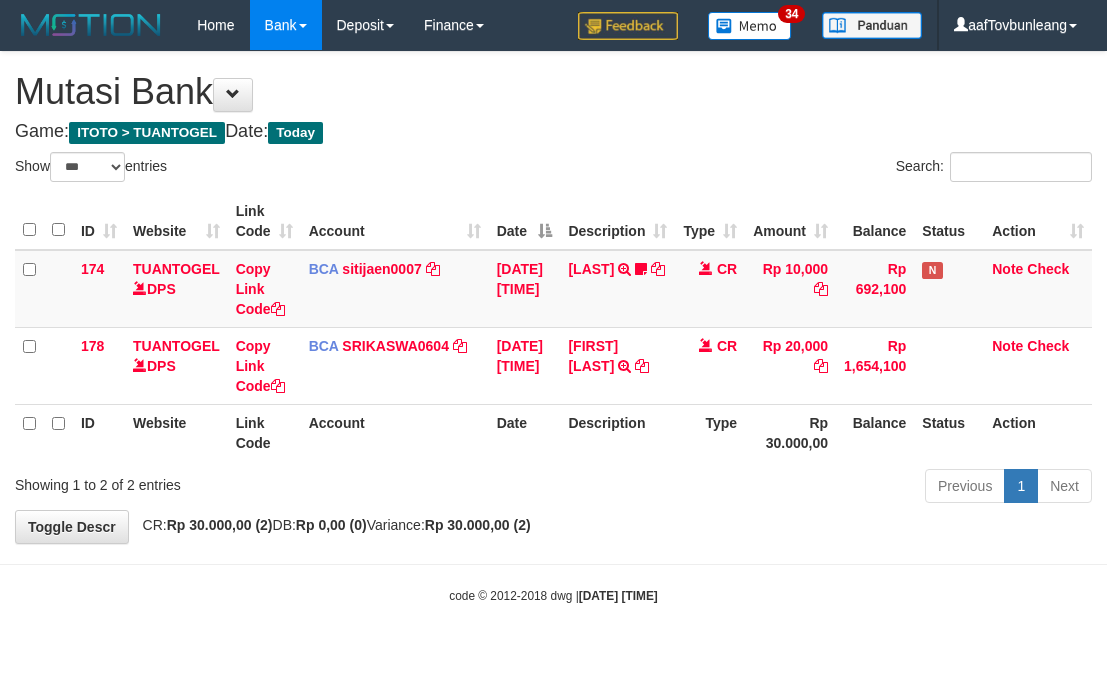 scroll, scrollTop: 0, scrollLeft: 0, axis: both 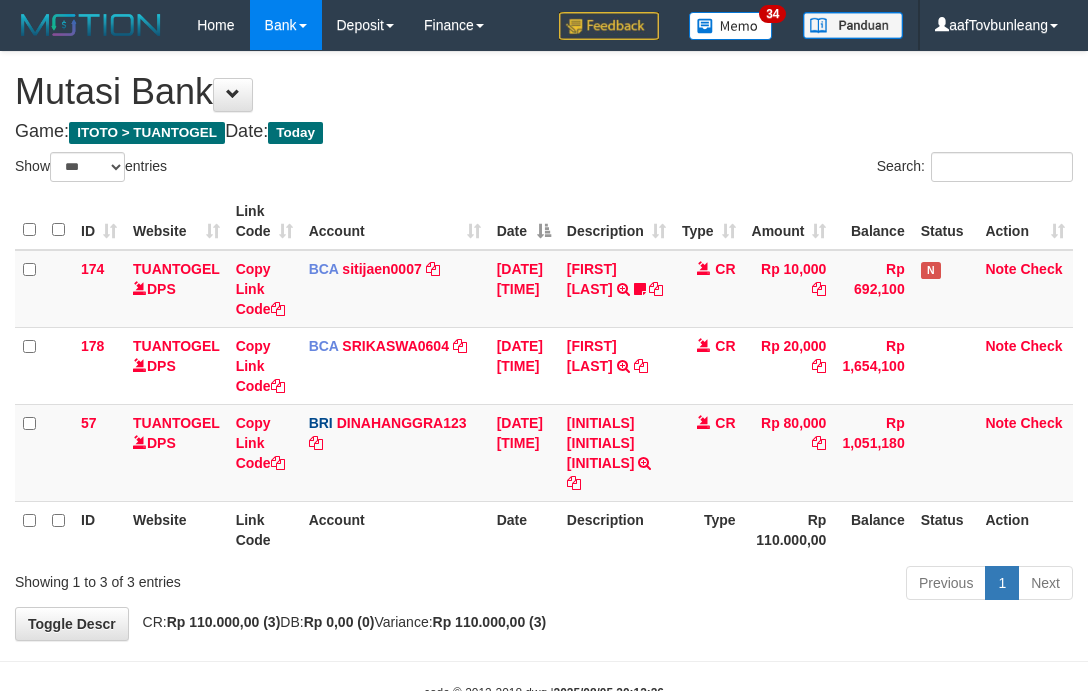select on "***" 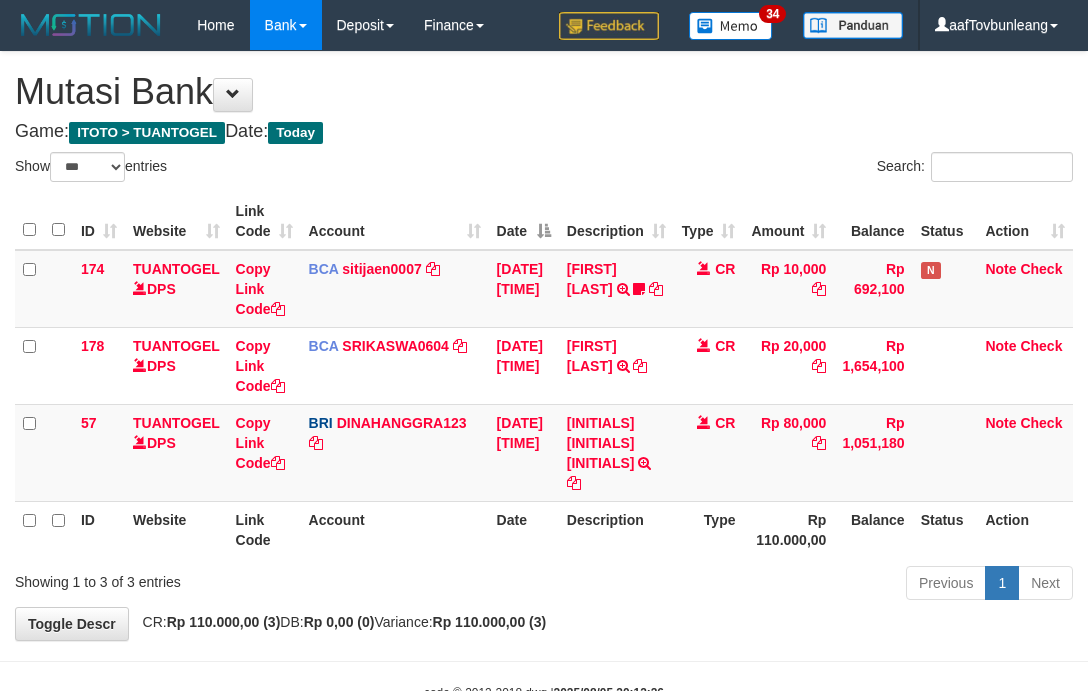 scroll, scrollTop: 0, scrollLeft: 0, axis: both 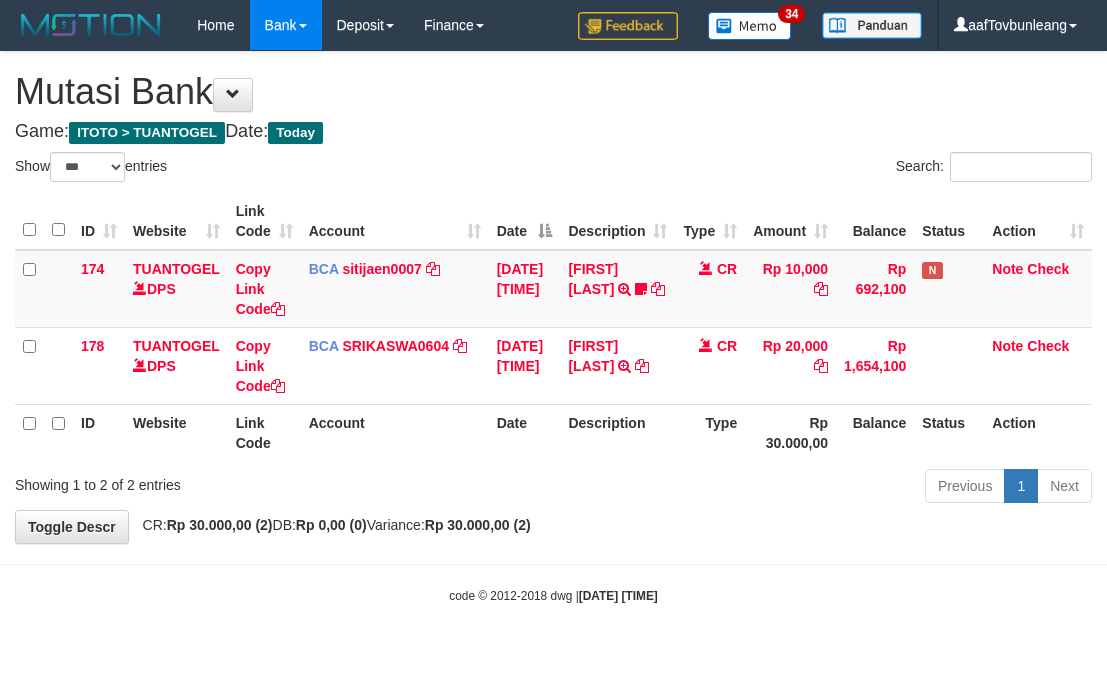 select on "***" 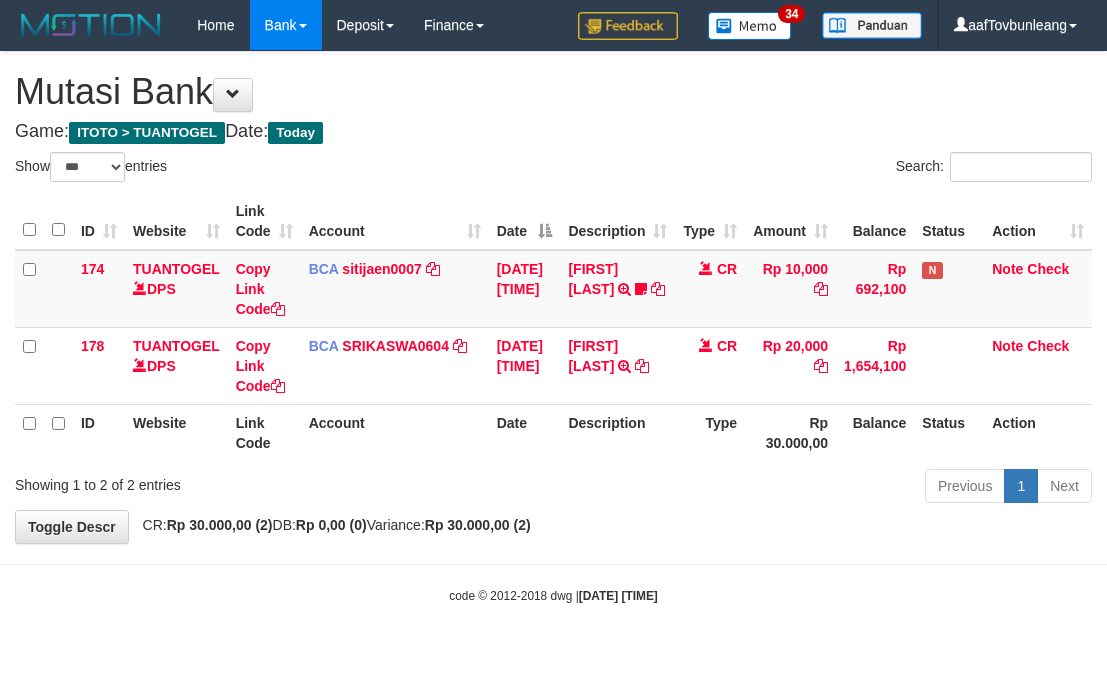 scroll, scrollTop: 0, scrollLeft: 0, axis: both 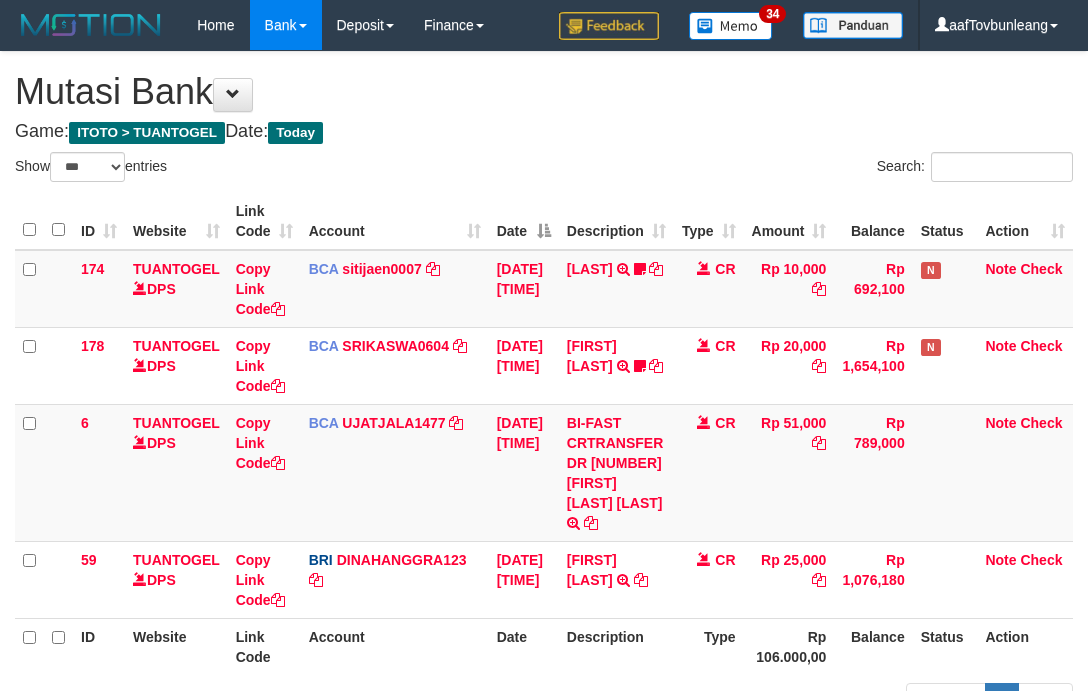 select on "***" 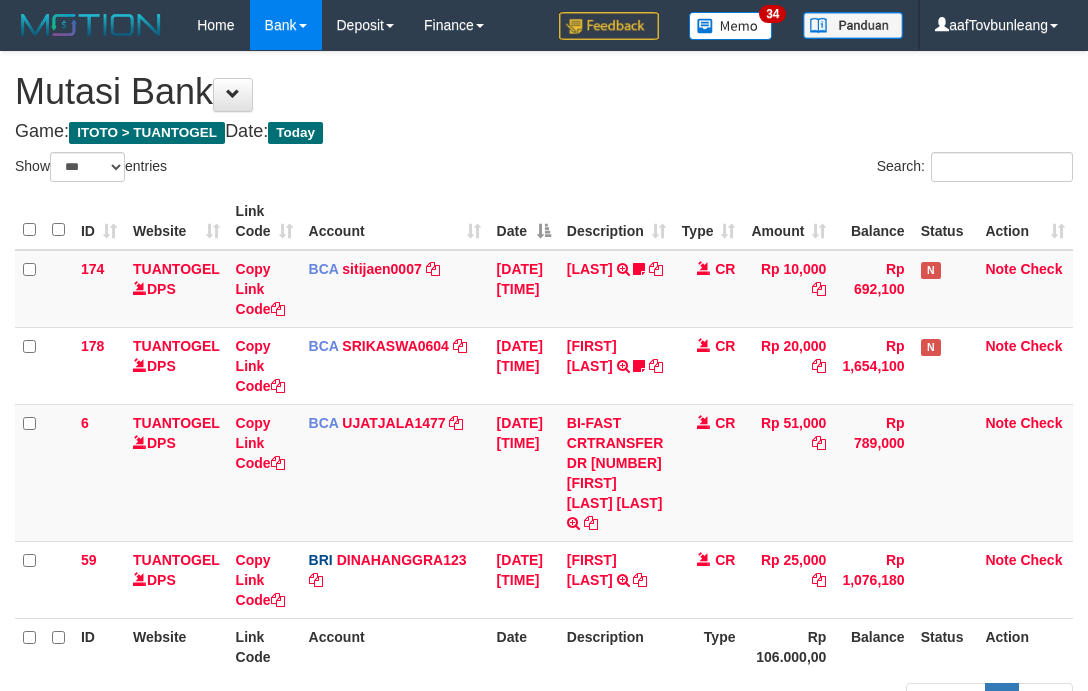 scroll, scrollTop: 81, scrollLeft: 0, axis: vertical 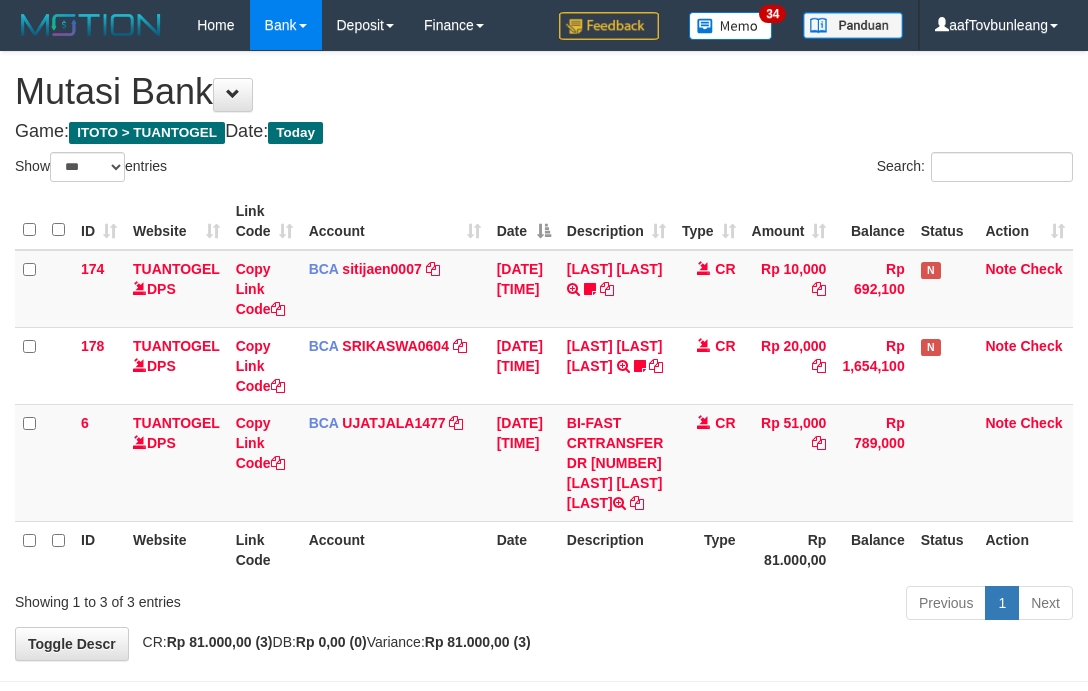 select on "***" 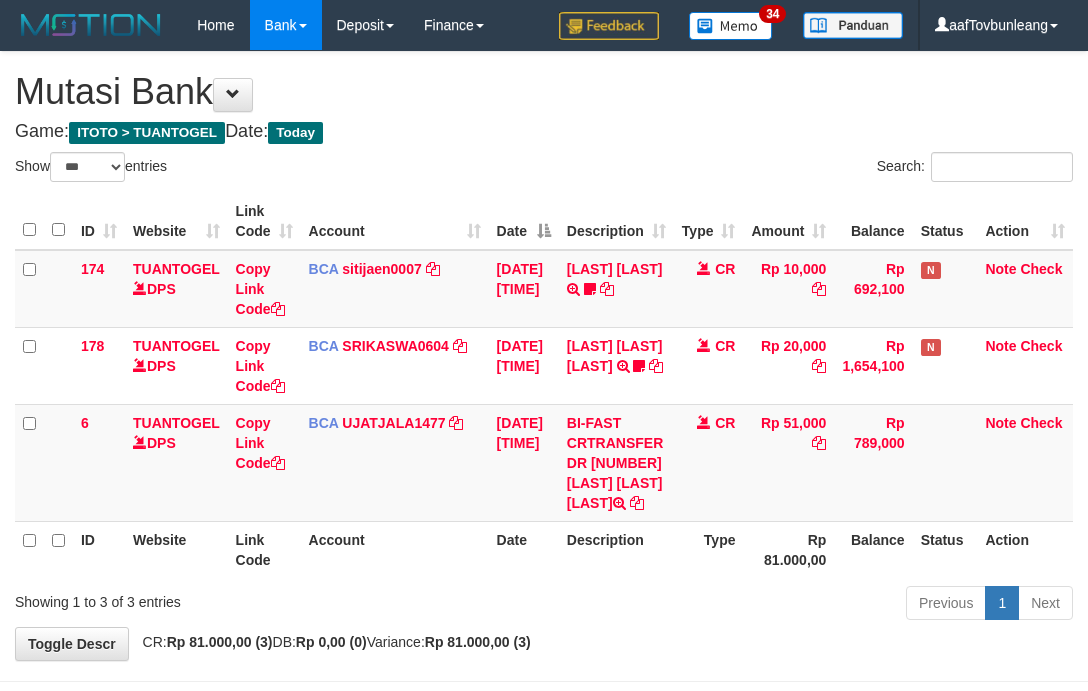 scroll, scrollTop: 81, scrollLeft: 0, axis: vertical 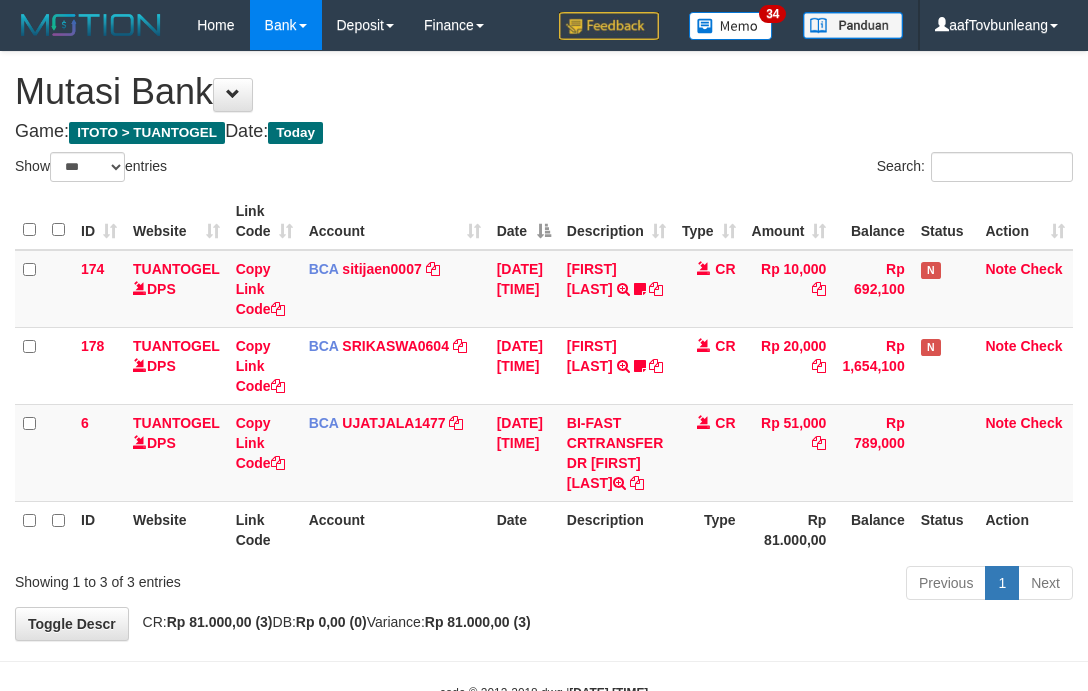 select on "***" 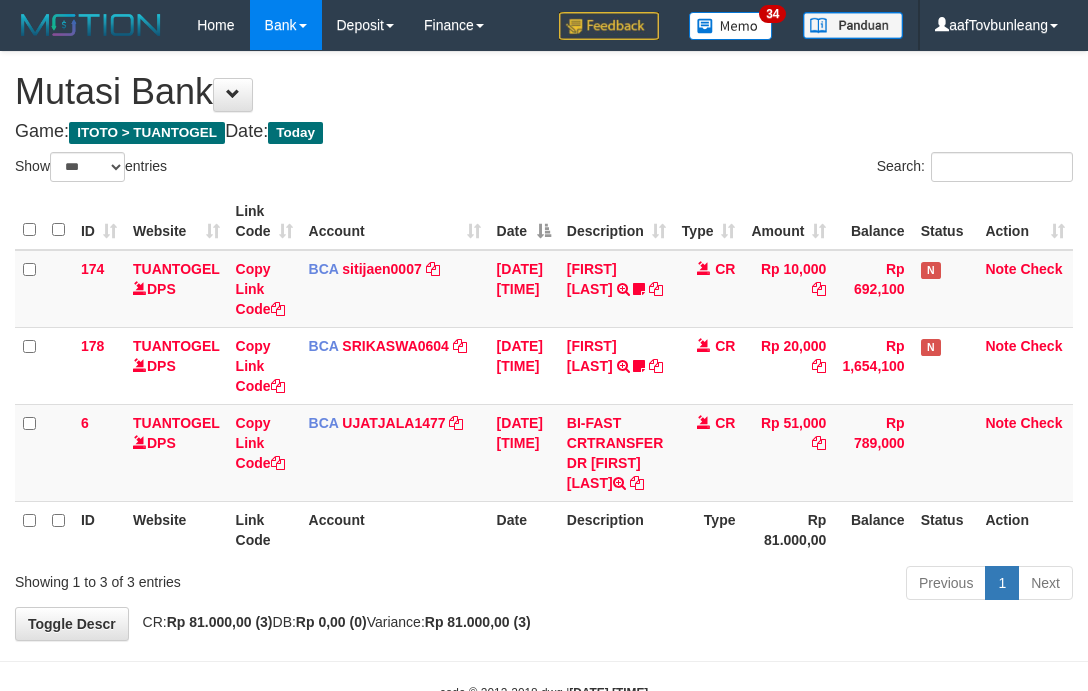 scroll, scrollTop: 81, scrollLeft: 0, axis: vertical 